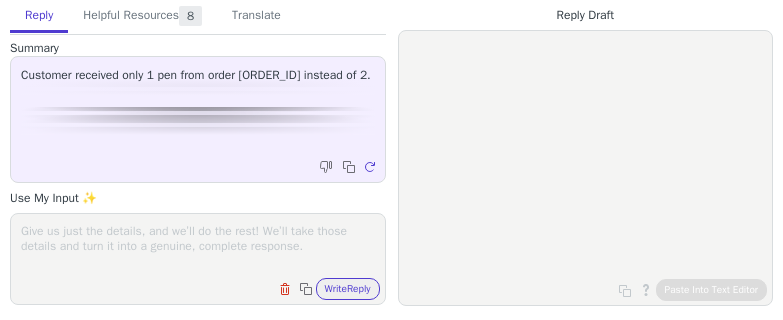 scroll, scrollTop: 0, scrollLeft: 0, axis: both 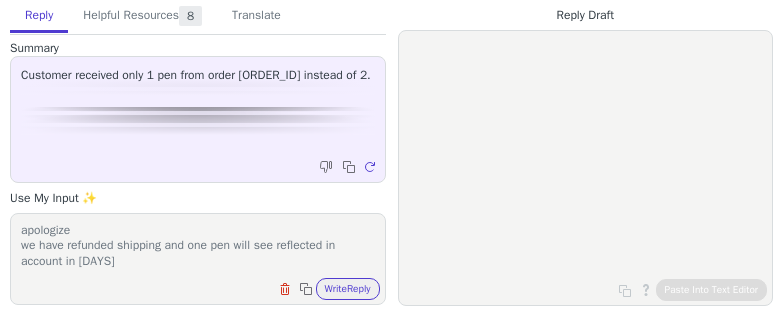 click on "Clear field Copy to clipboard Write  Reply" at bounding box center (208, 287) 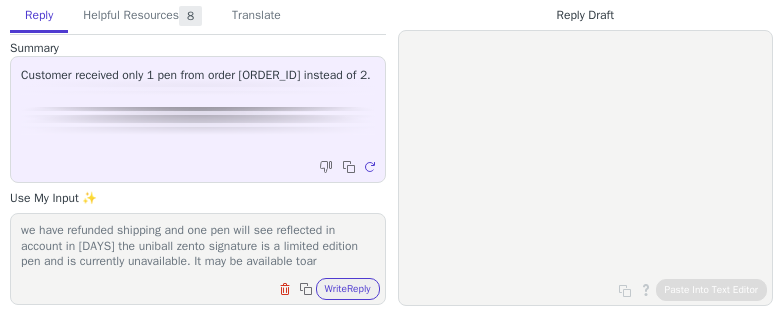 scroll, scrollTop: 32, scrollLeft: 0, axis: vertical 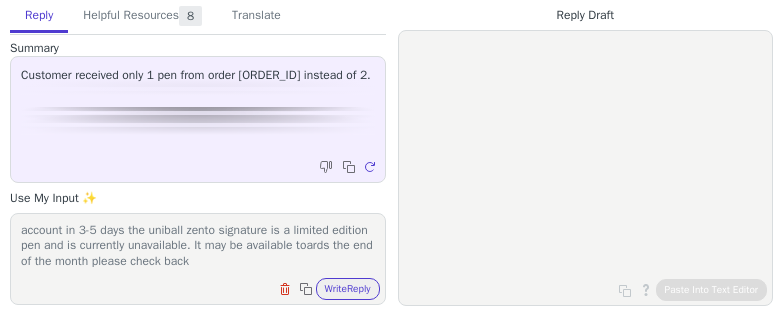 click on "apologize
we have refunded shipping and one pen will see reflected in account in 3-5 days the uniball zento signature is a limited edition pen and is currently unavailable. It may be available toards the end of the month please check back" at bounding box center [198, 246] 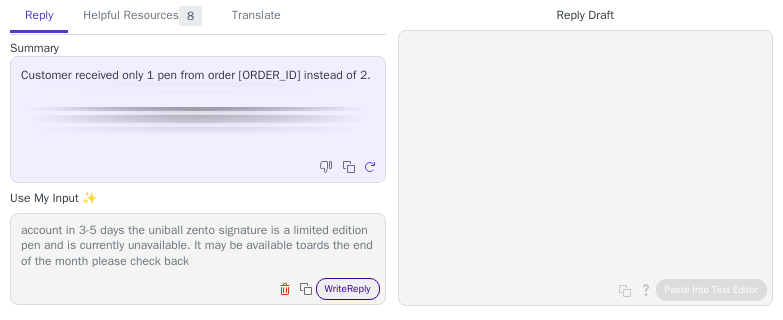 type on "apologize
we have refunded shipping and one pen will see reflected in account in 3-5 days the uniball zento signature is a limited edition pen and is currently unavailable. It may be available toards the end of the month please check back" 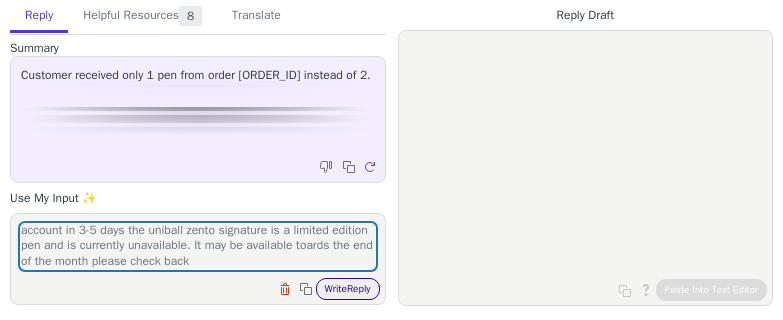click on "Write  Reply" at bounding box center (348, 289) 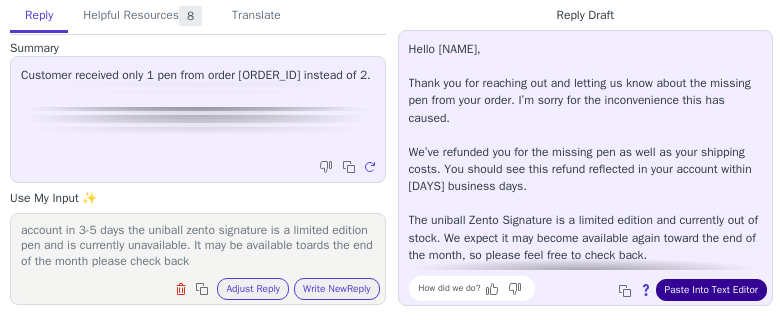 click on "Paste Into Text Editor" at bounding box center [711, 290] 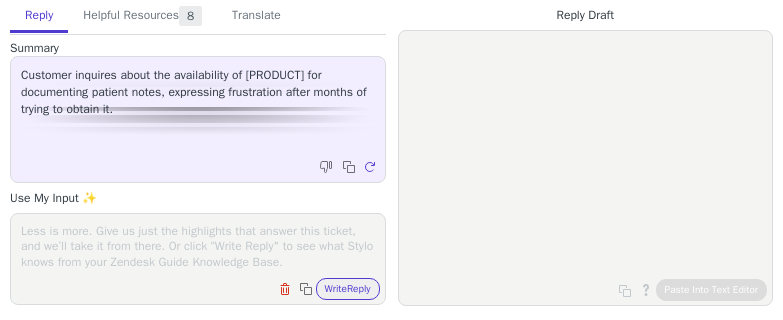 scroll, scrollTop: 0, scrollLeft: 0, axis: both 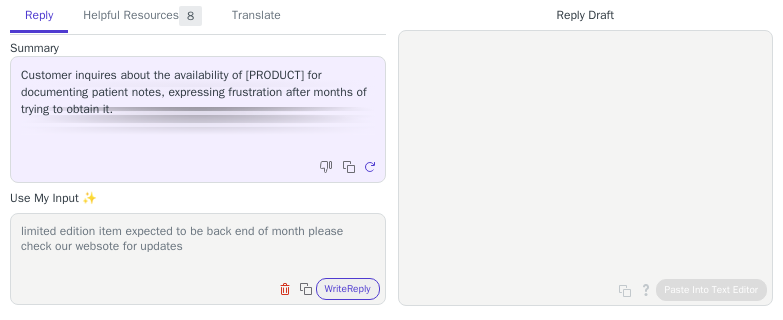 drag, startPoint x: 91, startPoint y: 238, endPoint x: 91, endPoint y: 265, distance: 27 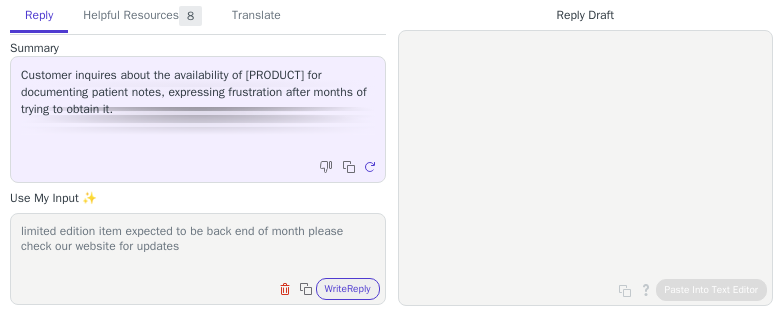 click on "limited edition item expected to be back end of month please check our website for updates" at bounding box center [198, 246] 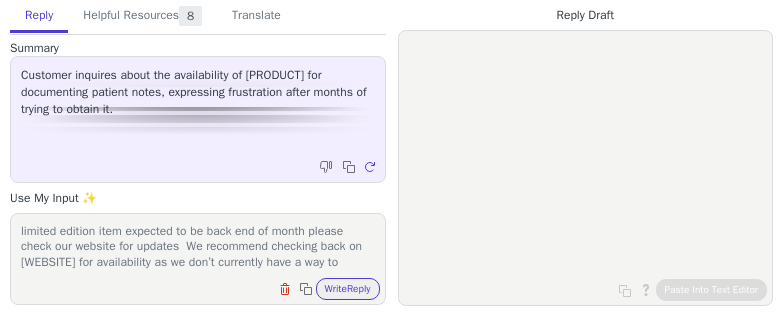 scroll, scrollTop: 16, scrollLeft: 0, axis: vertical 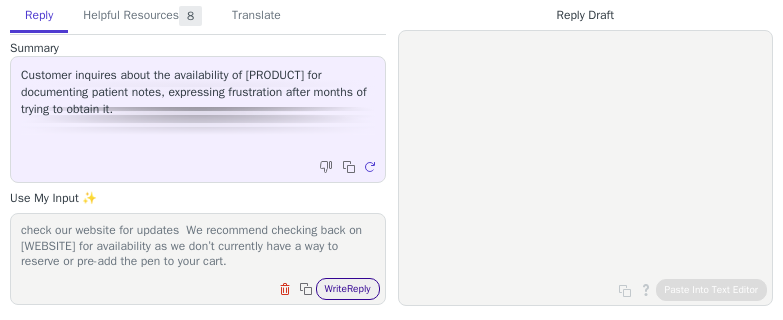 type on "limited edition item expected to be back end of month please check our website for updates  We recommend checking back on unibrands.co for availability as we don’t currently have a way to reserve or pre-add the pen to your cart." 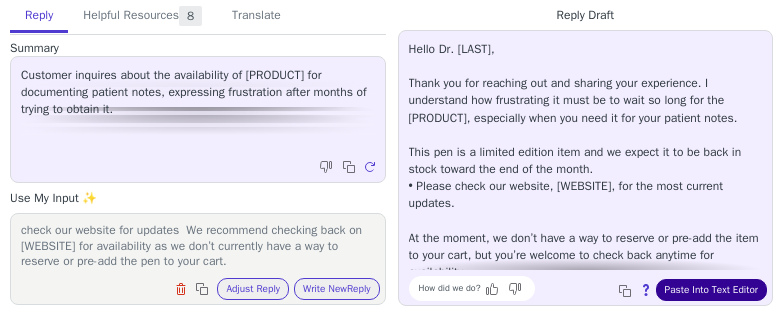 click on "Paste Into Text Editor" at bounding box center [711, 290] 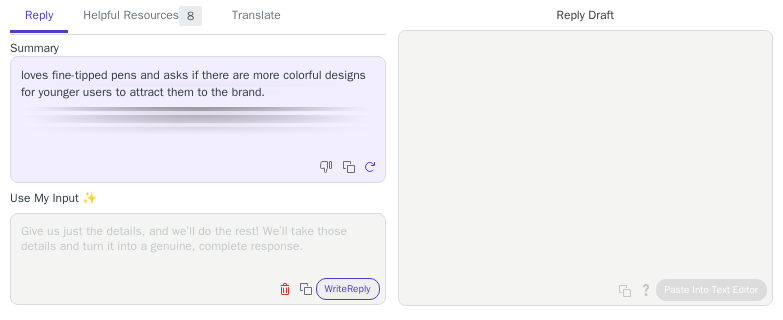 scroll, scrollTop: 0, scrollLeft: 0, axis: both 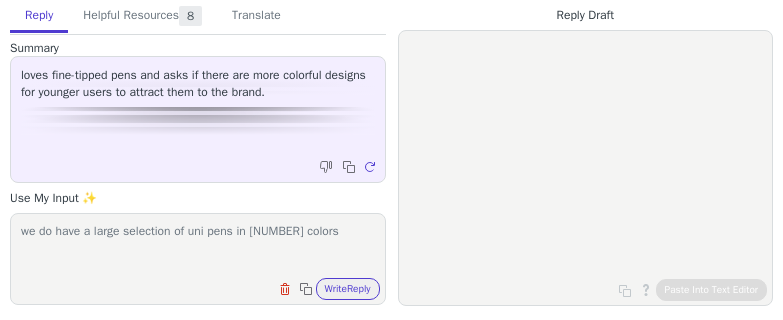 paste on "https://www.example.com/products/uni-ball-one-gel-pens?_pos=21&_sid=34a712c40&_ss=r&variant=40007352287438" 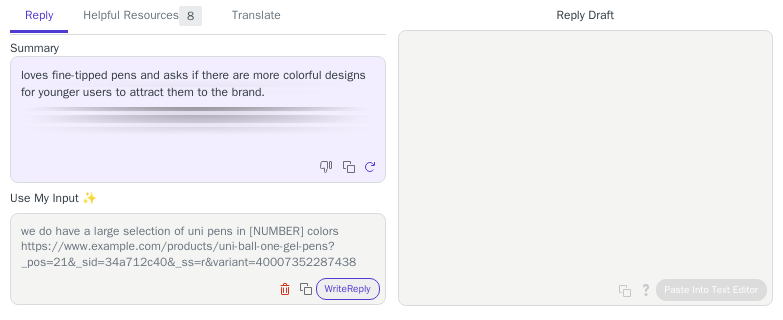 scroll, scrollTop: 1, scrollLeft: 0, axis: vertical 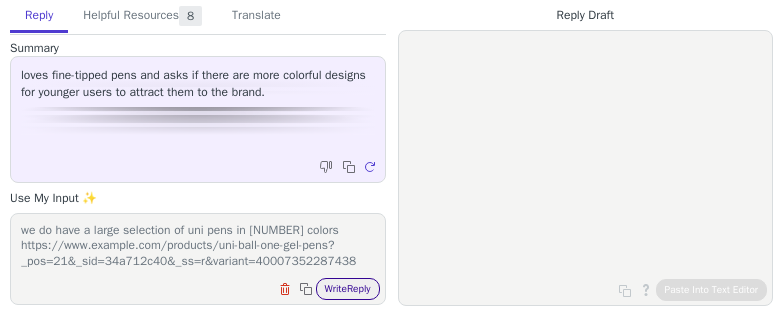 type on "we do have a large selection of uni pens in [NUMBER] colors https://www.example.com/products/uni-ball-one-gel-pens?_pos=21&_sid=34a712c40&_ss=r&variant=40007352287438" 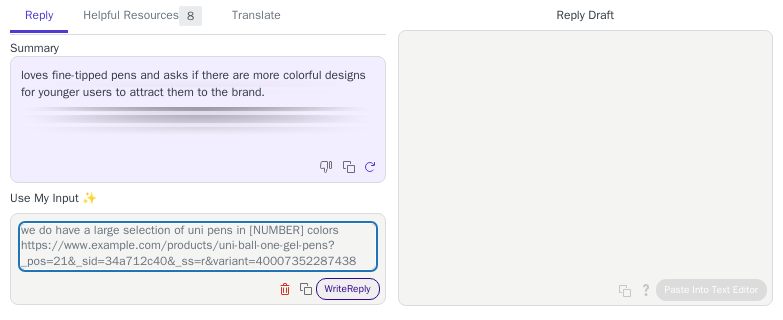 click on "Write  Reply" at bounding box center [348, 289] 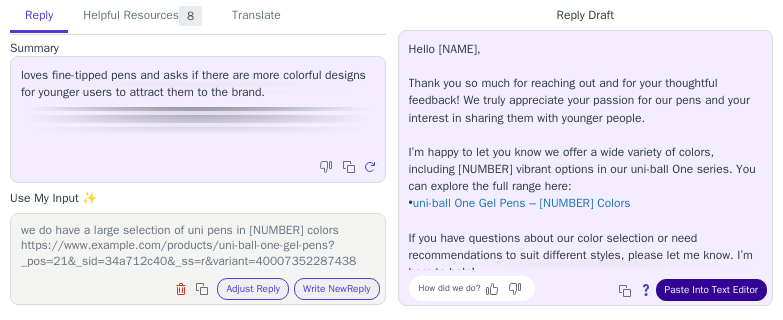 click on "Paste Into Text Editor" at bounding box center [711, 290] 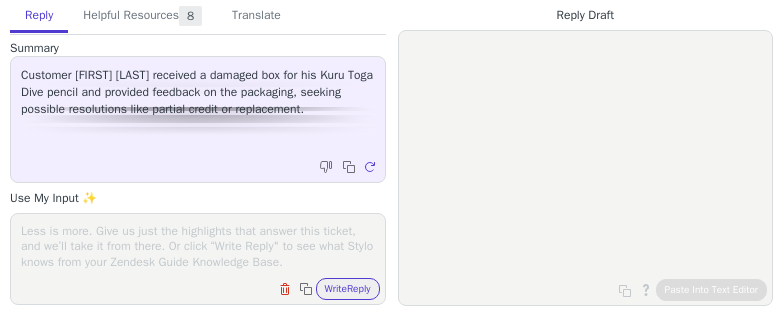 scroll, scrollTop: 0, scrollLeft: 0, axis: both 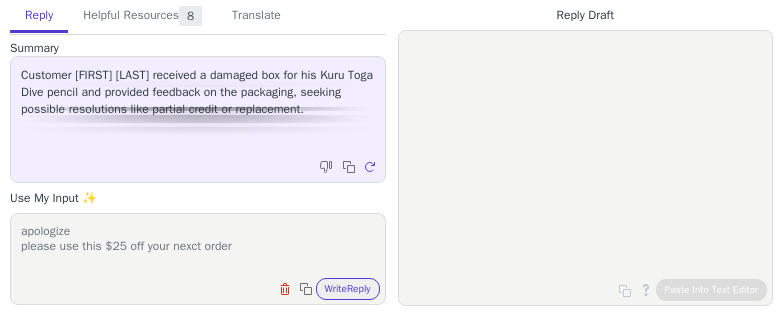 paste on "X7DA2A" 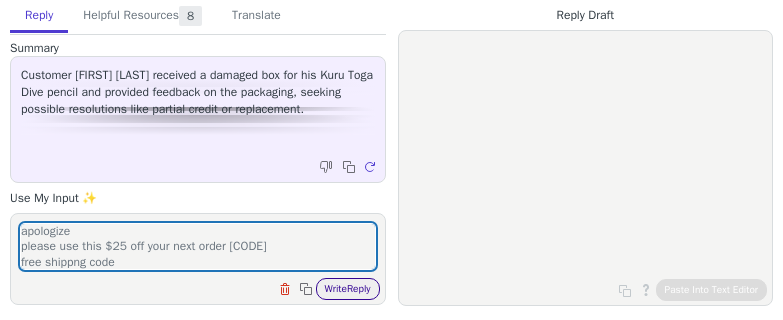 click on "Write  Reply" at bounding box center (348, 289) 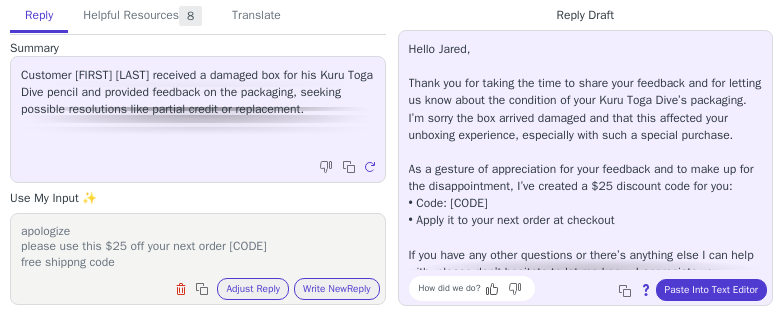click at bounding box center (494, 289) 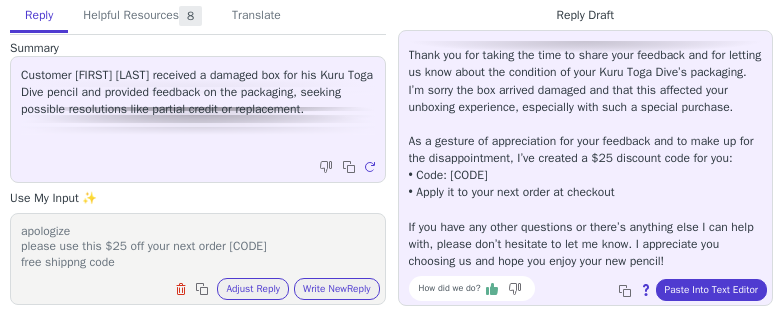 scroll, scrollTop: 62, scrollLeft: 0, axis: vertical 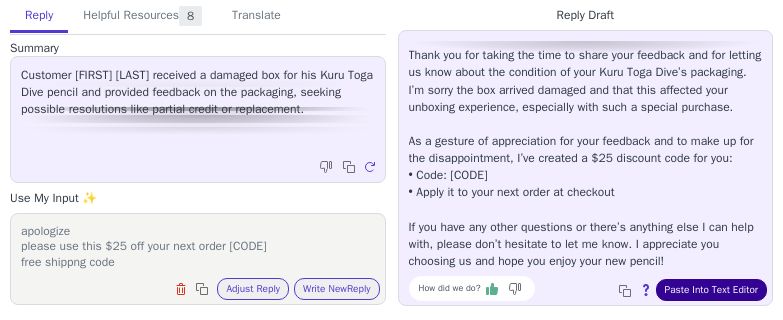 click on "Paste Into Text Editor" at bounding box center [711, 290] 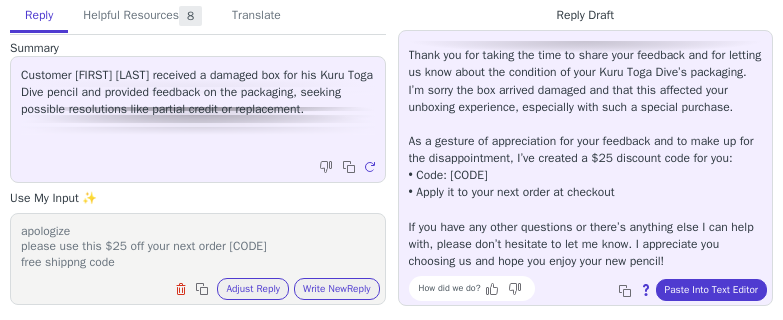 click on "apologize
please use this $25 off your next order X7DA2A" at bounding box center (198, 246) 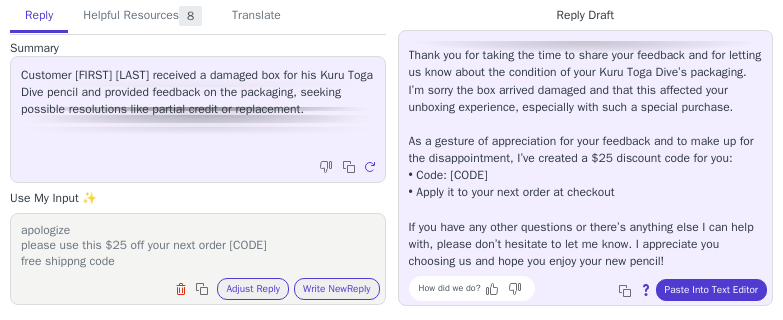 paste on "Ship1" 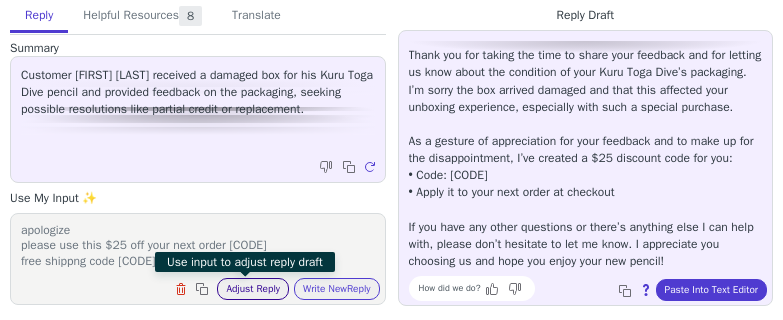 type on "apologize
please use this $25 off your next order X7DA2A
free shippng code Ship1" 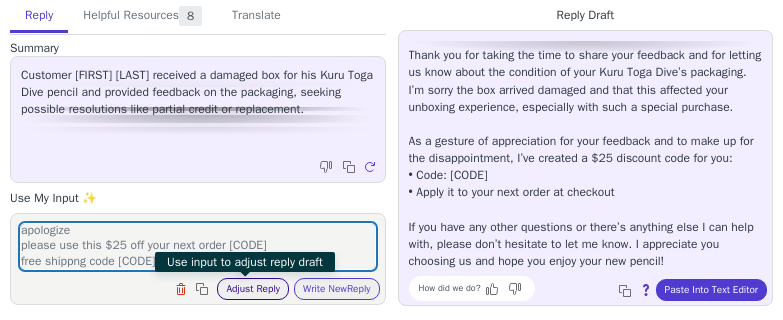click on "Adjust Reply" at bounding box center (253, 289) 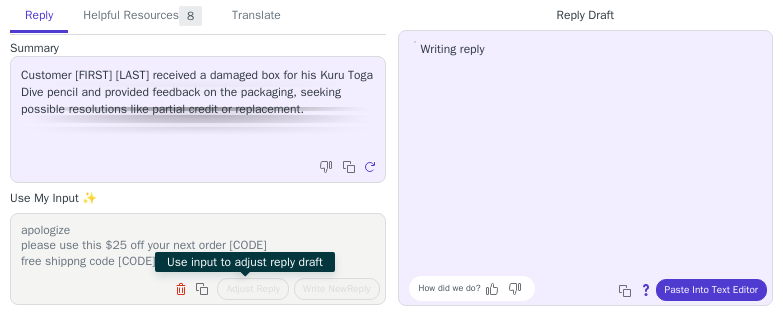 scroll, scrollTop: 0, scrollLeft: 0, axis: both 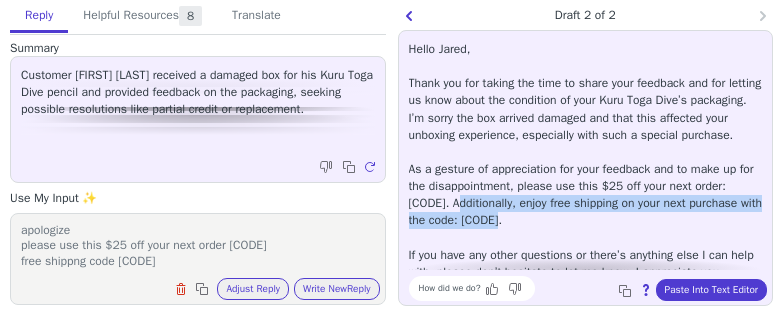 drag, startPoint x: 466, startPoint y: 221, endPoint x: 588, endPoint y: 232, distance: 122.494896 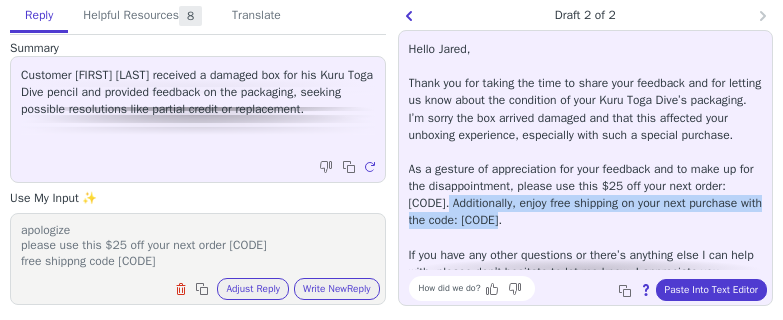 drag, startPoint x: 583, startPoint y: 240, endPoint x: 455, endPoint y: 223, distance: 129.12398 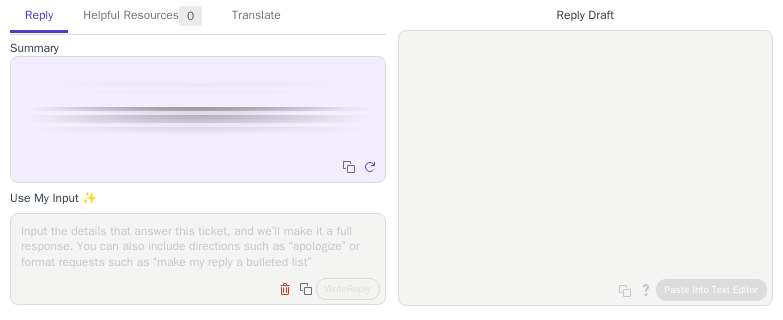 scroll, scrollTop: 0, scrollLeft: 0, axis: both 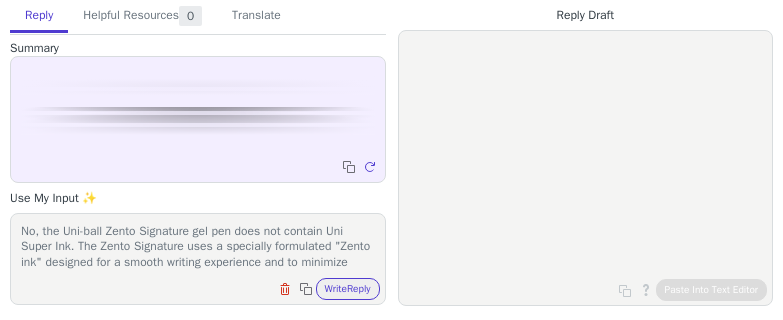 drag, startPoint x: 21, startPoint y: 232, endPoint x: 75, endPoint y: 245, distance: 55.542778 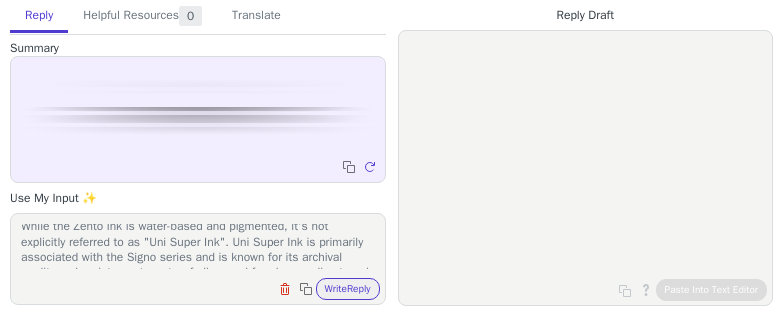 scroll, scrollTop: 77, scrollLeft: 0, axis: vertical 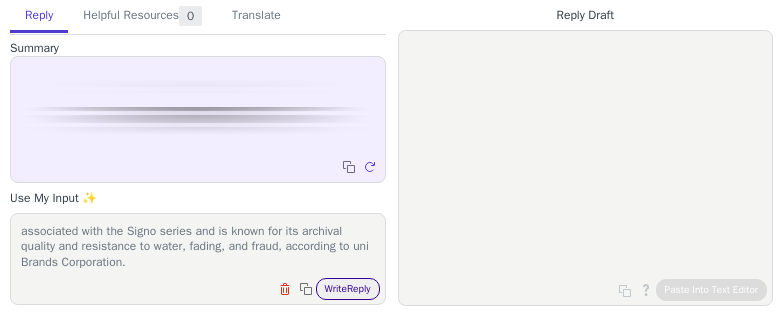 type on "The Zento Signature uses a specially formulated "Zento ink" designed for a smooth writing experience and to minimize friction, feathering, and bleed-through, according to uni Brands Corporation. While the Zento ink is water-based and pigmented, it's not explicitly referred to as "Uni Super Ink". Uni Super Ink is primarily associated with the Signo series and is known for its archival quality and resistance to water, fading, and fraud, according to uni Brands Corporation." 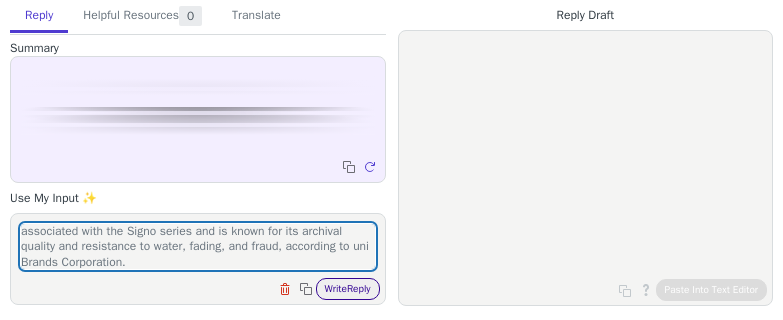 click on "Write  Reply" at bounding box center [348, 289] 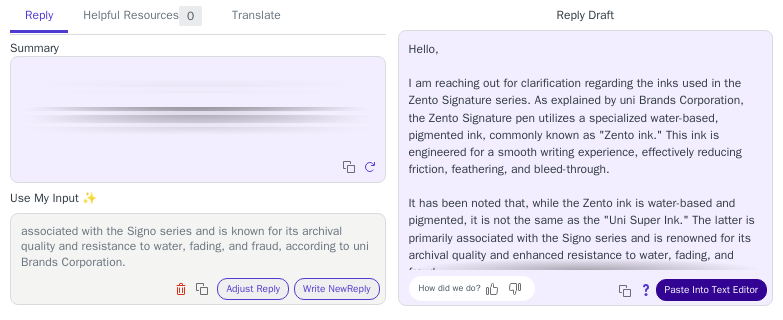 click on "Paste Into Text Editor" at bounding box center (711, 290) 